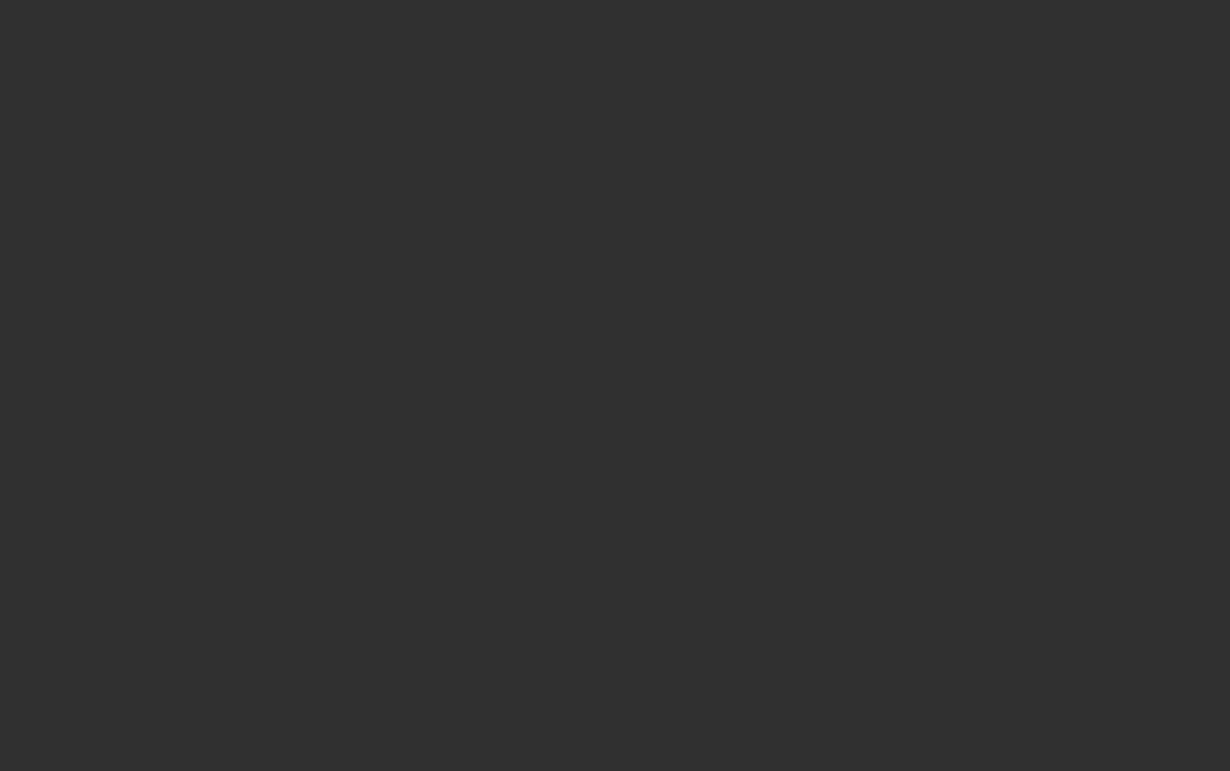 scroll, scrollTop: 0, scrollLeft: 0, axis: both 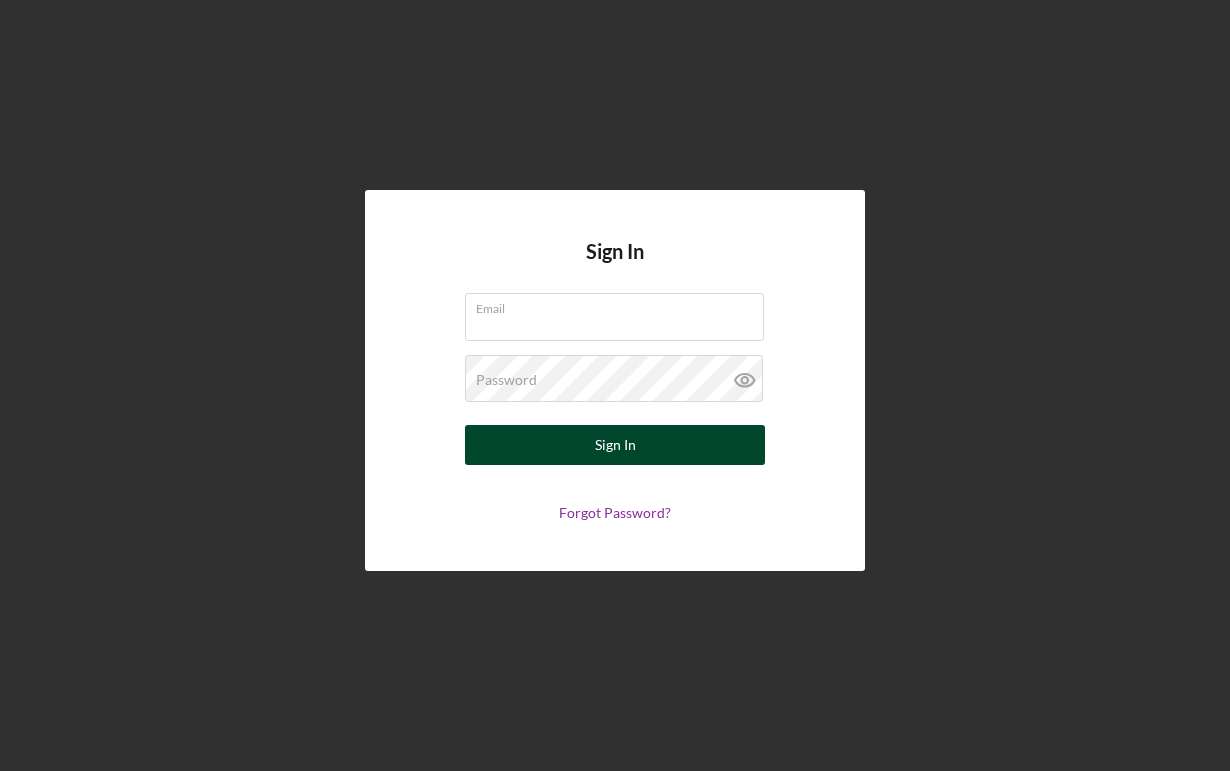 type on "[EMAIL]" 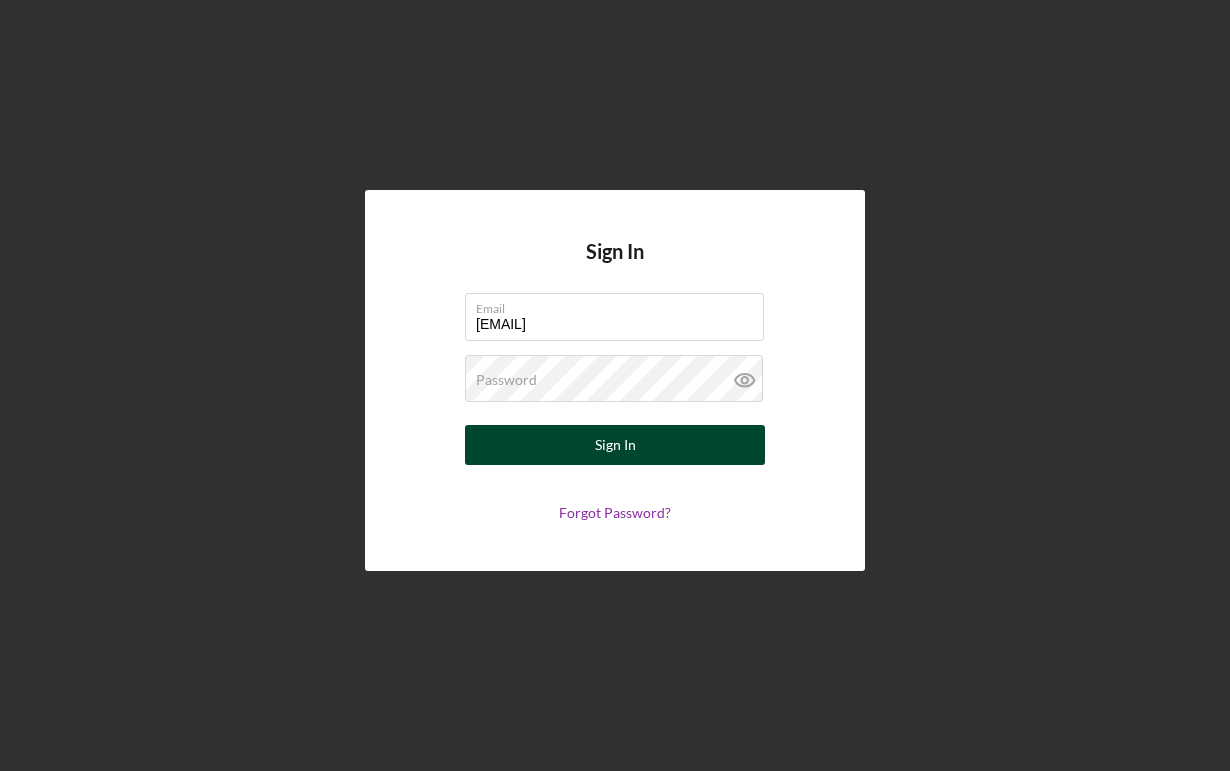 click on "Sign In" at bounding box center [615, 445] 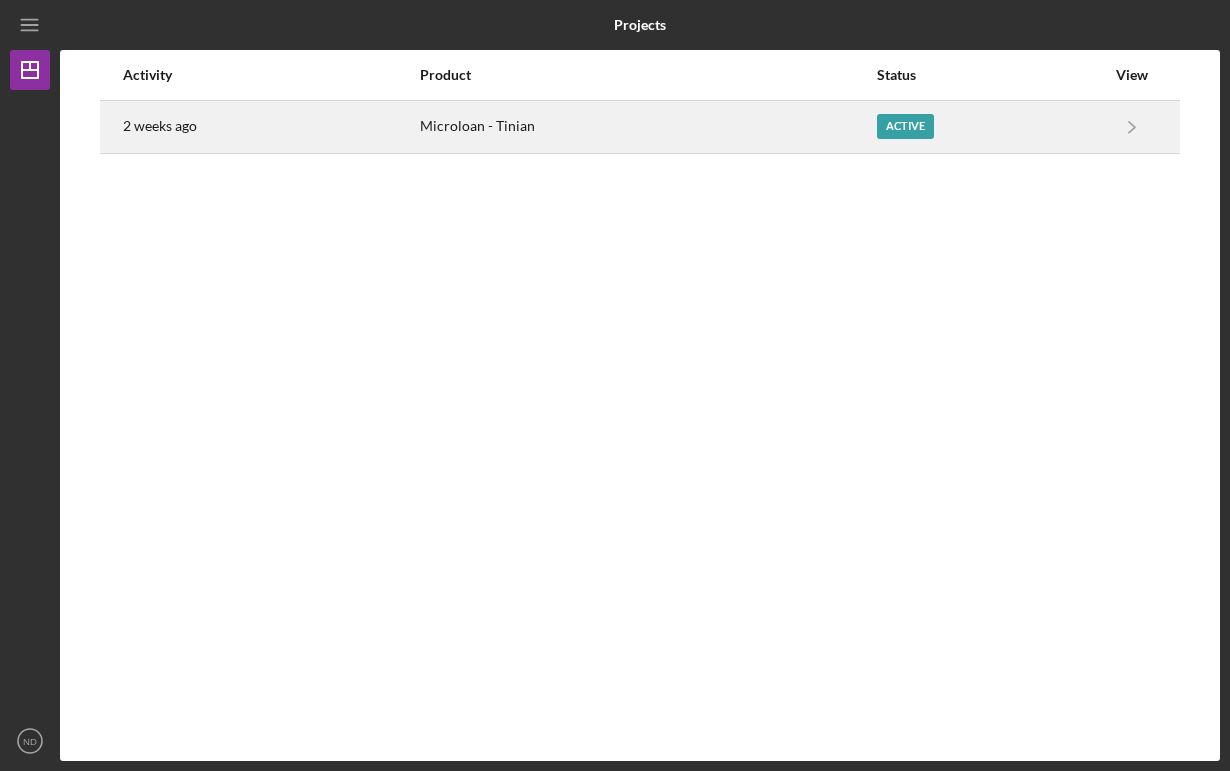 click on "2 weeks ago" at bounding box center [160, 126] 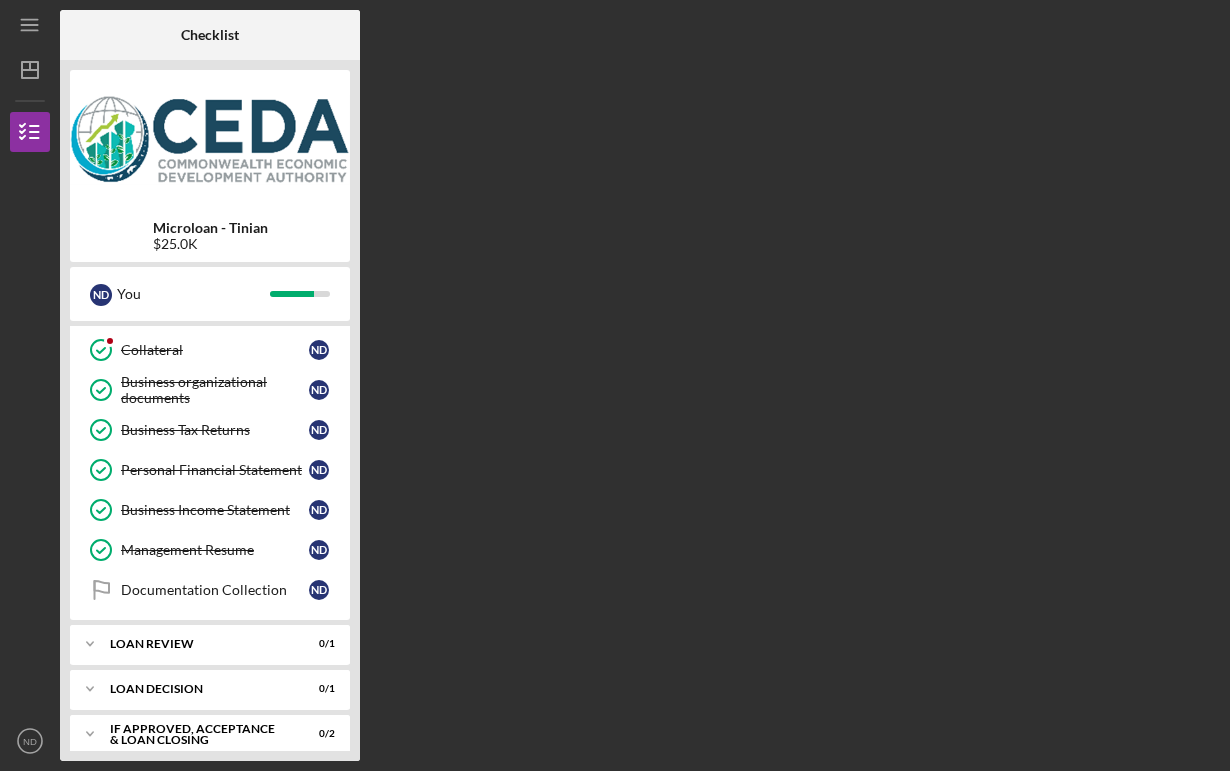 scroll, scrollTop: 292, scrollLeft: 0, axis: vertical 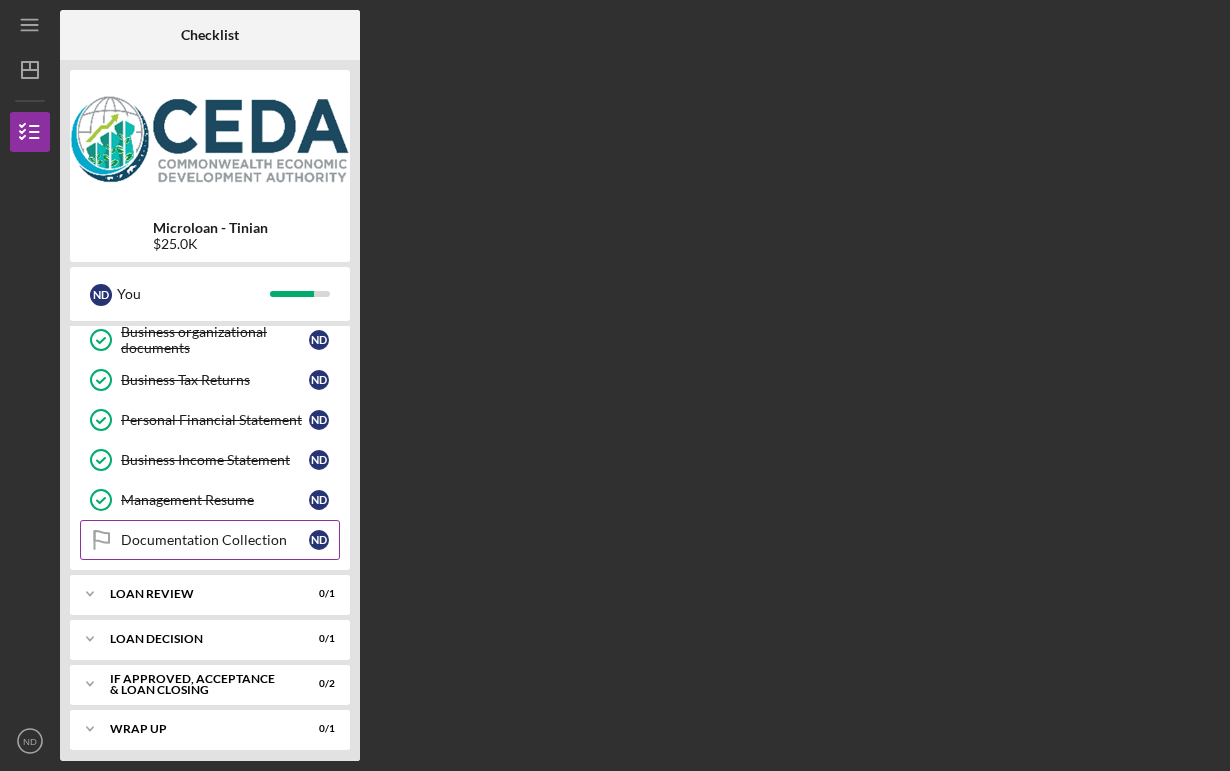 click on "Documentation Collection" at bounding box center [215, 540] 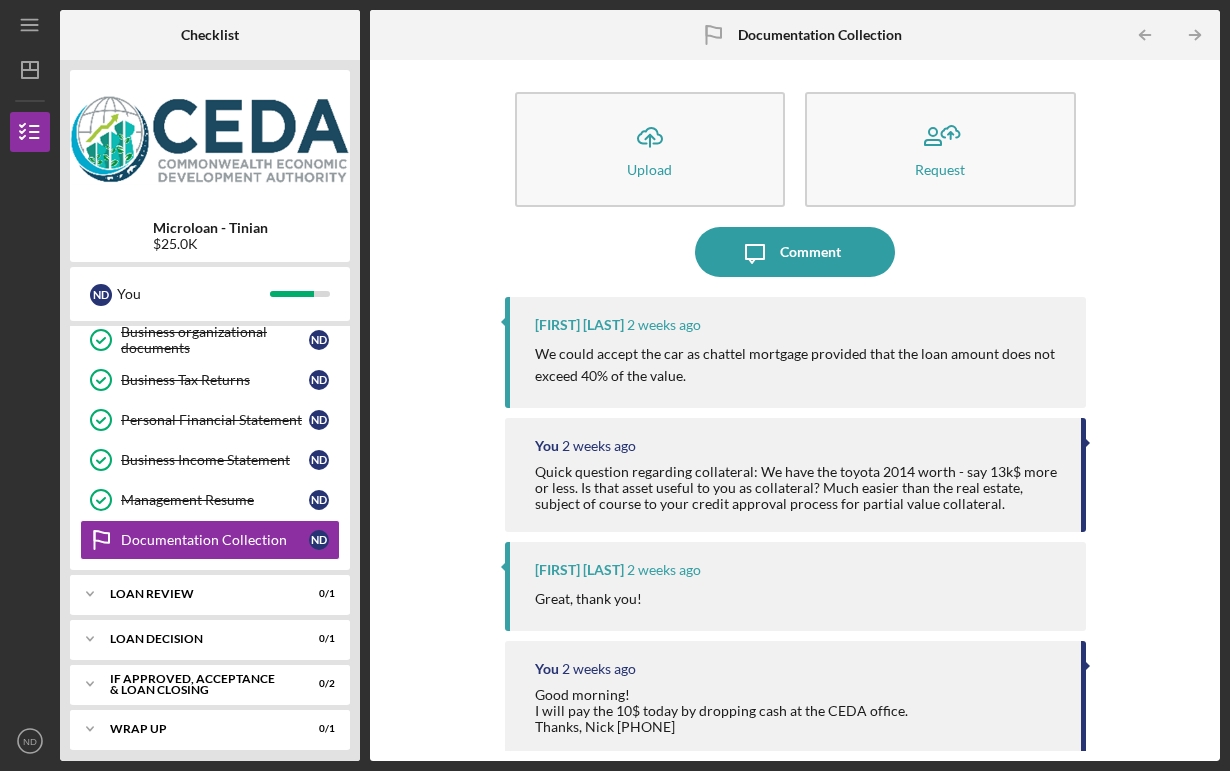 scroll, scrollTop: 0, scrollLeft: 0, axis: both 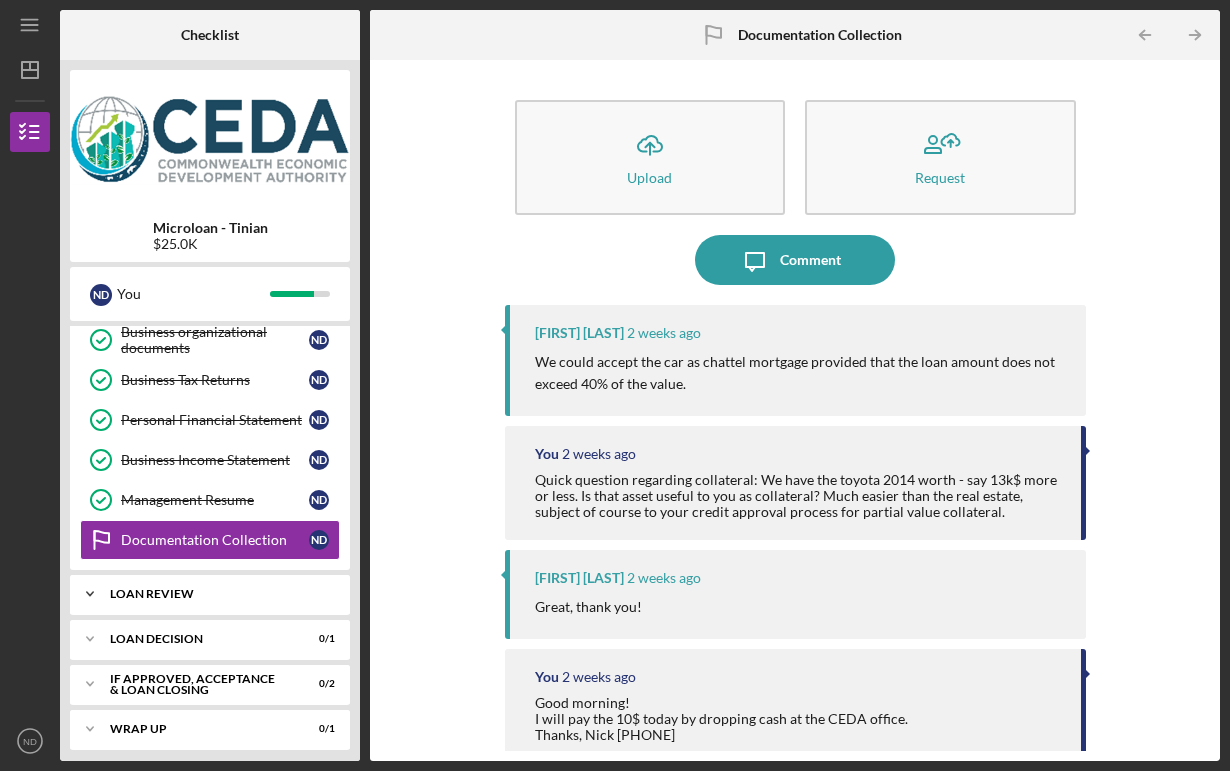 click 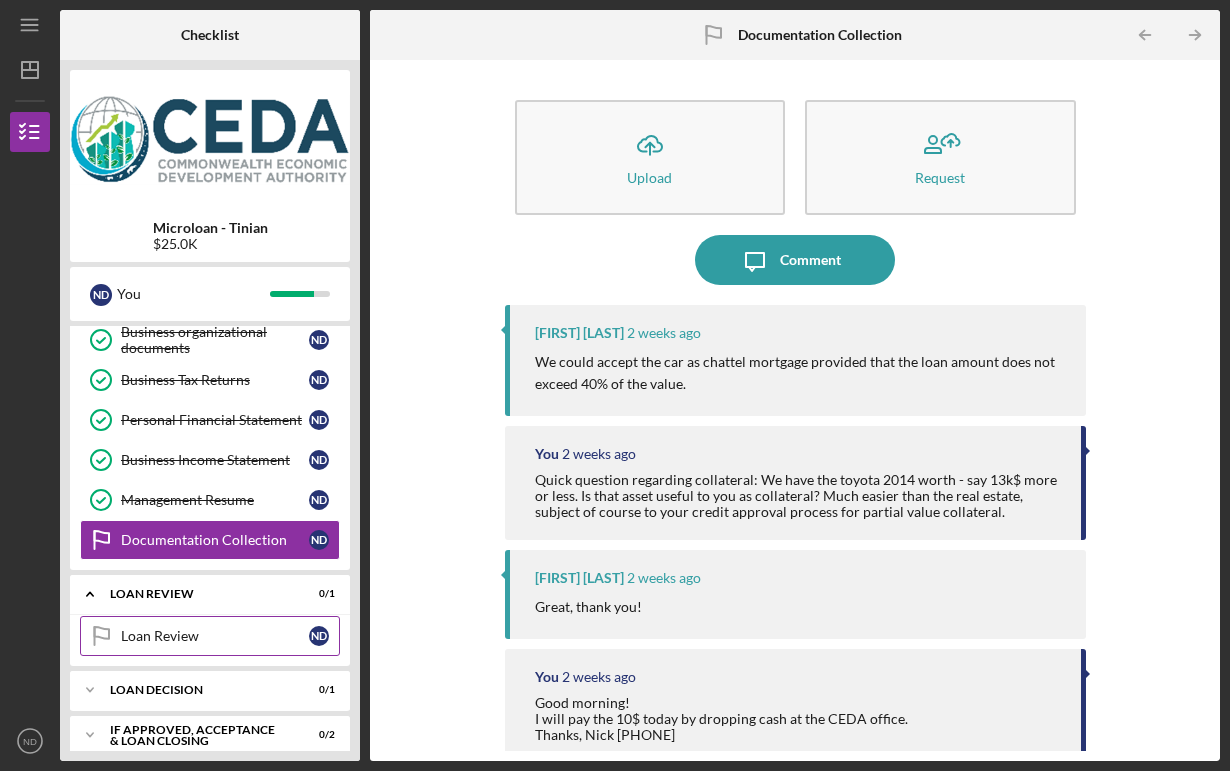 click on "Loan Review" at bounding box center [215, 636] 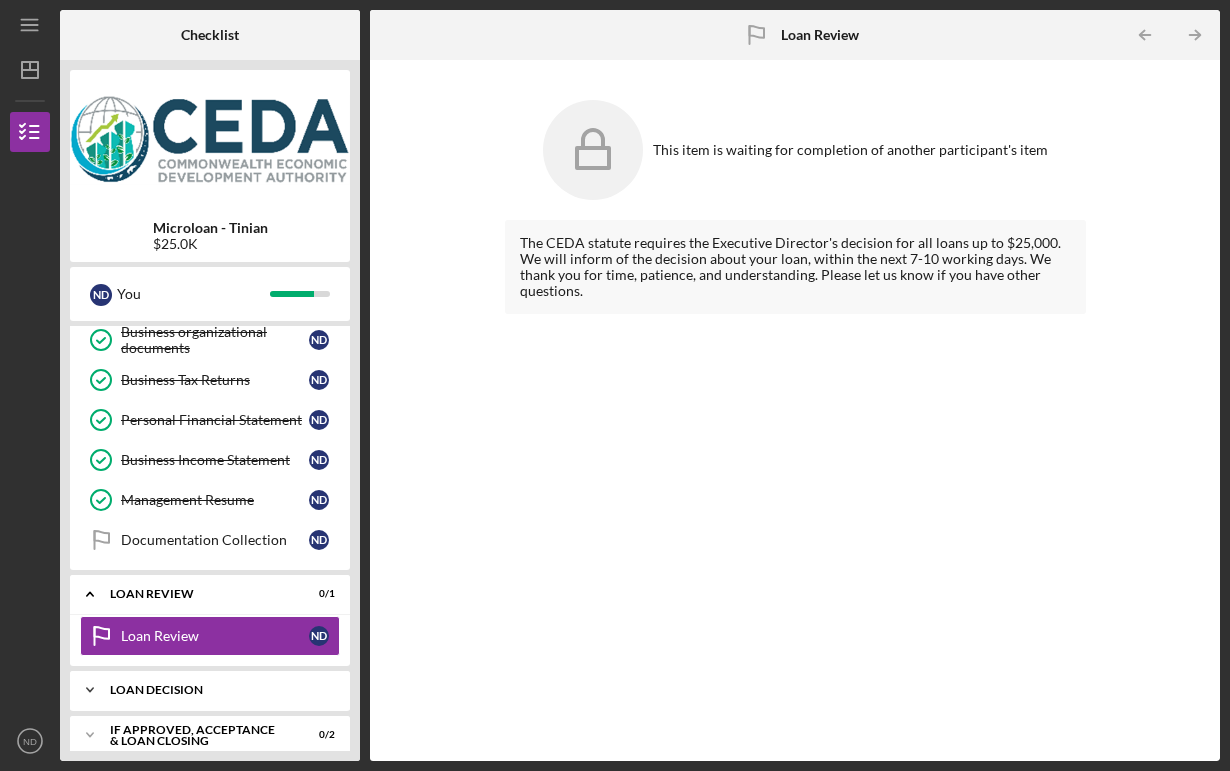 click on "Loan decision" at bounding box center (217, 690) 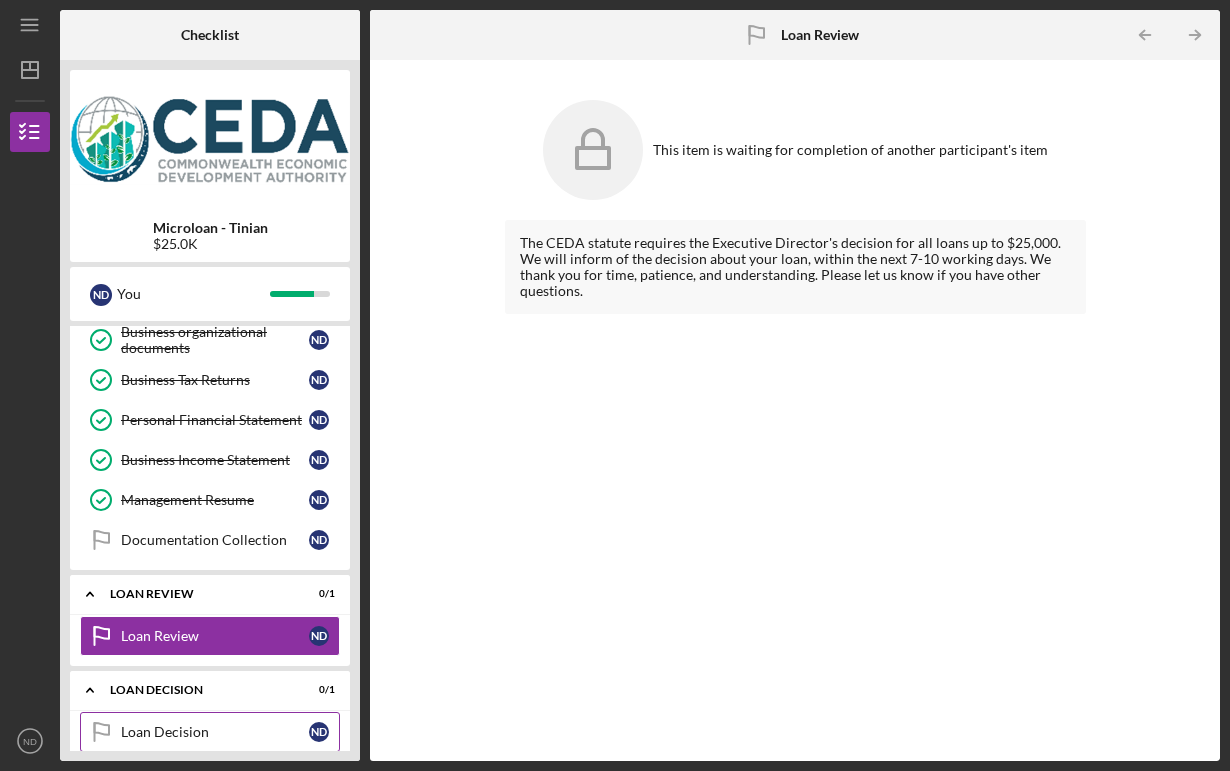 click on "Loan Decision" at bounding box center (215, 732) 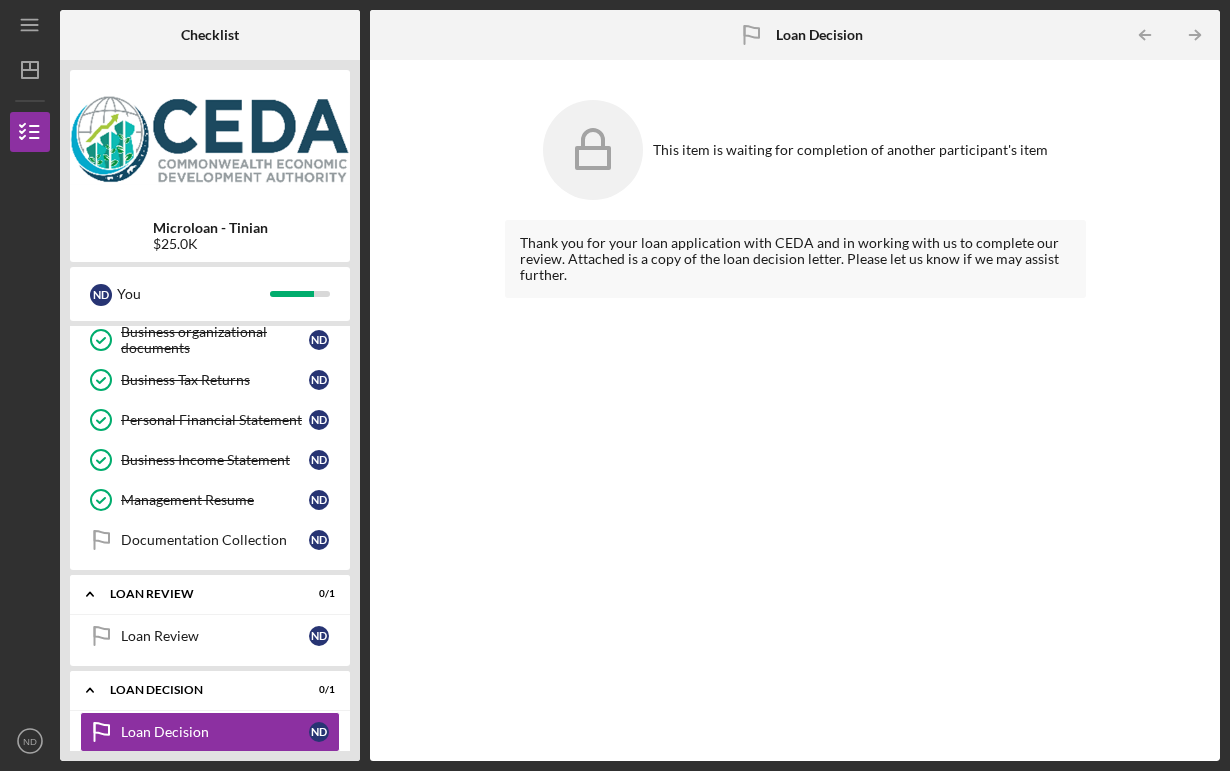 click 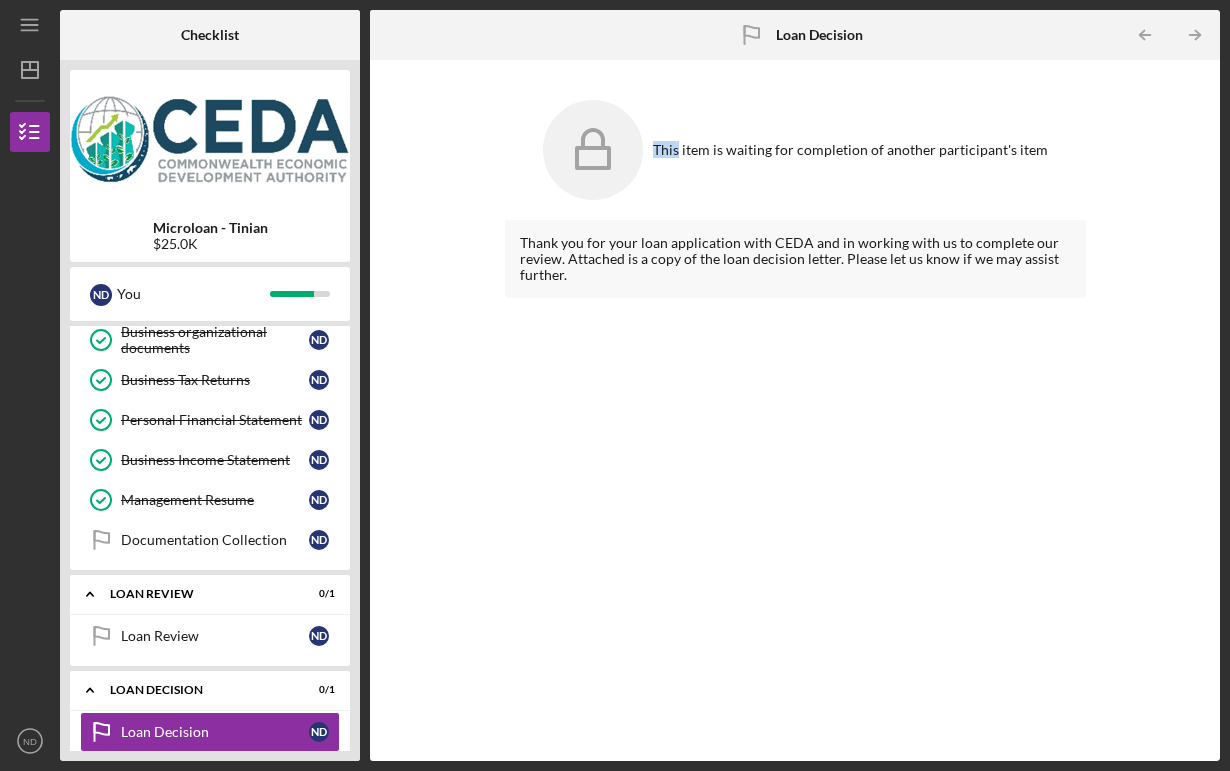 click 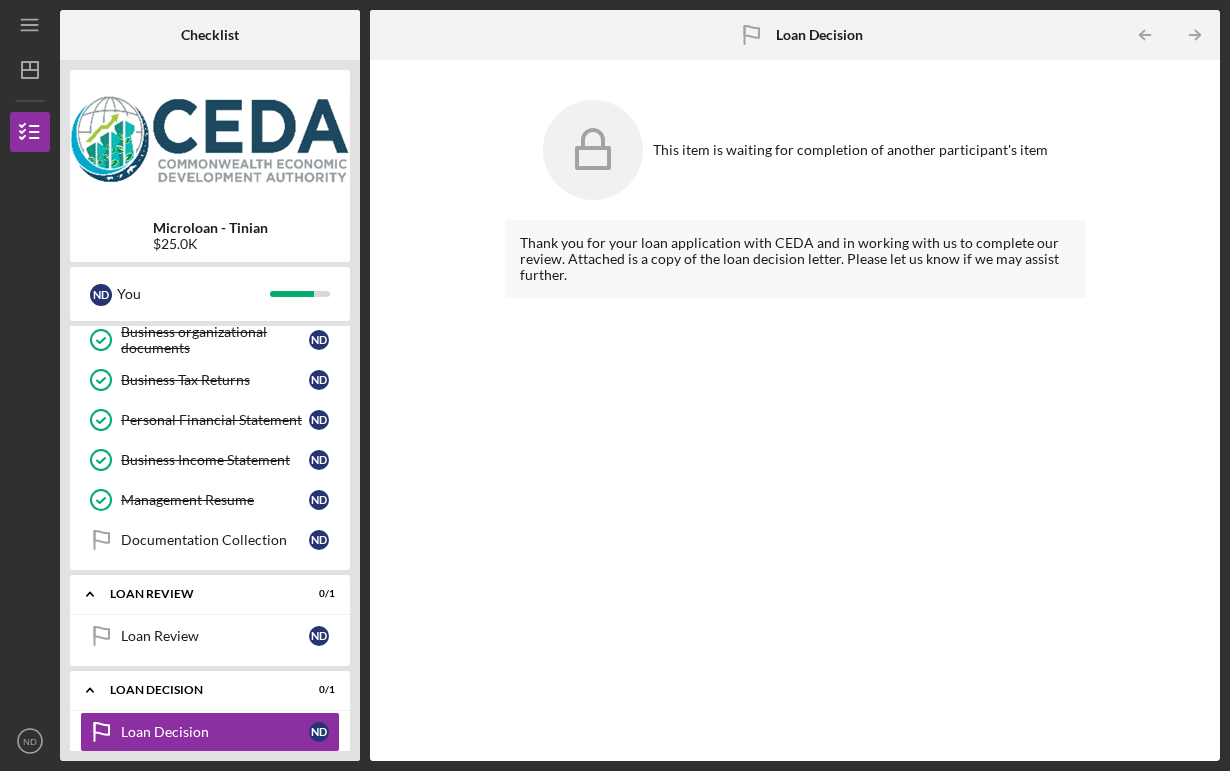 click on "This item is waiting for completion of another participant's item" at bounding box center [795, 150] 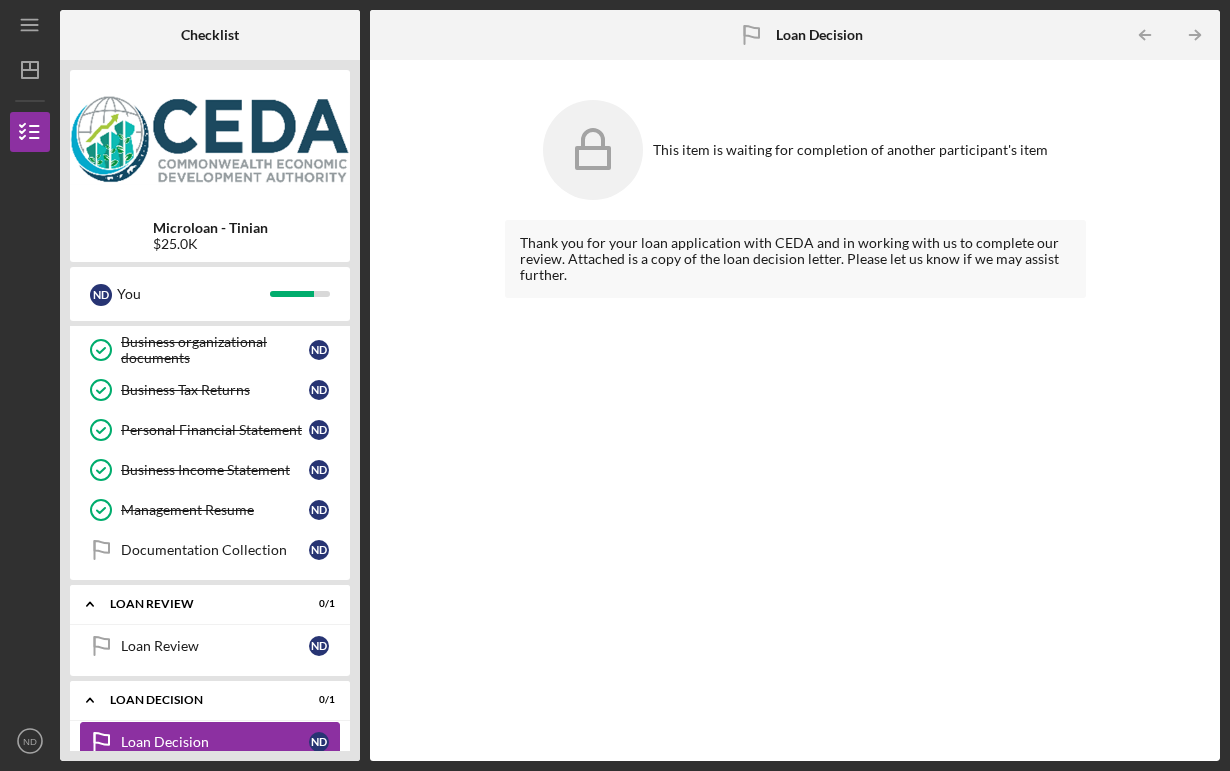 scroll, scrollTop: 391, scrollLeft: 0, axis: vertical 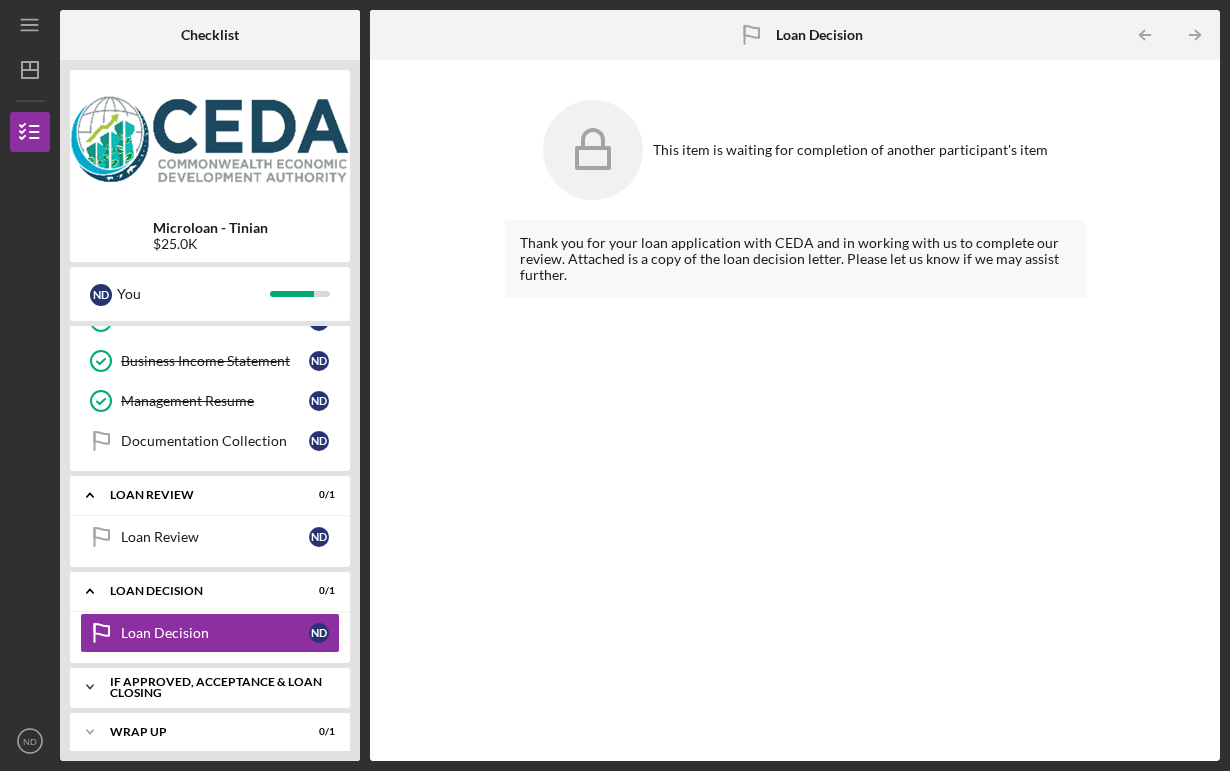 click on "If approved,  acceptance & loan closing" at bounding box center [217, 687] 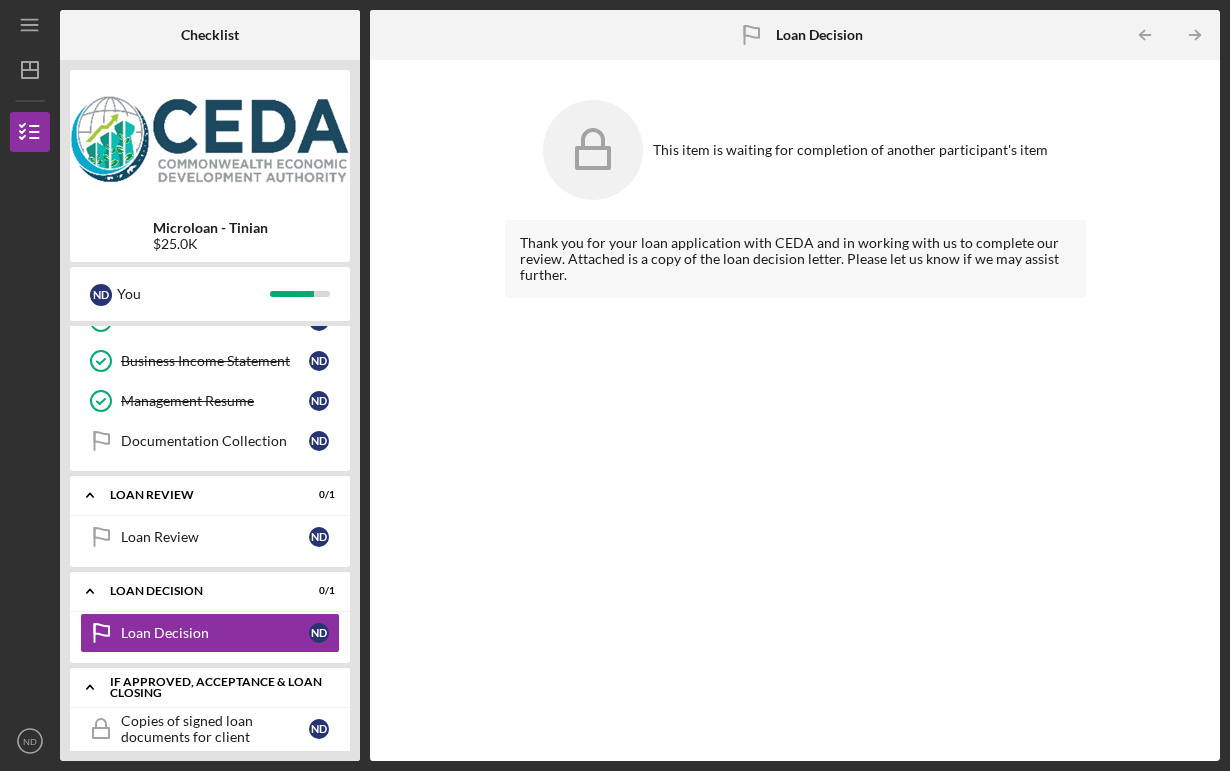 scroll, scrollTop: 481, scrollLeft: 0, axis: vertical 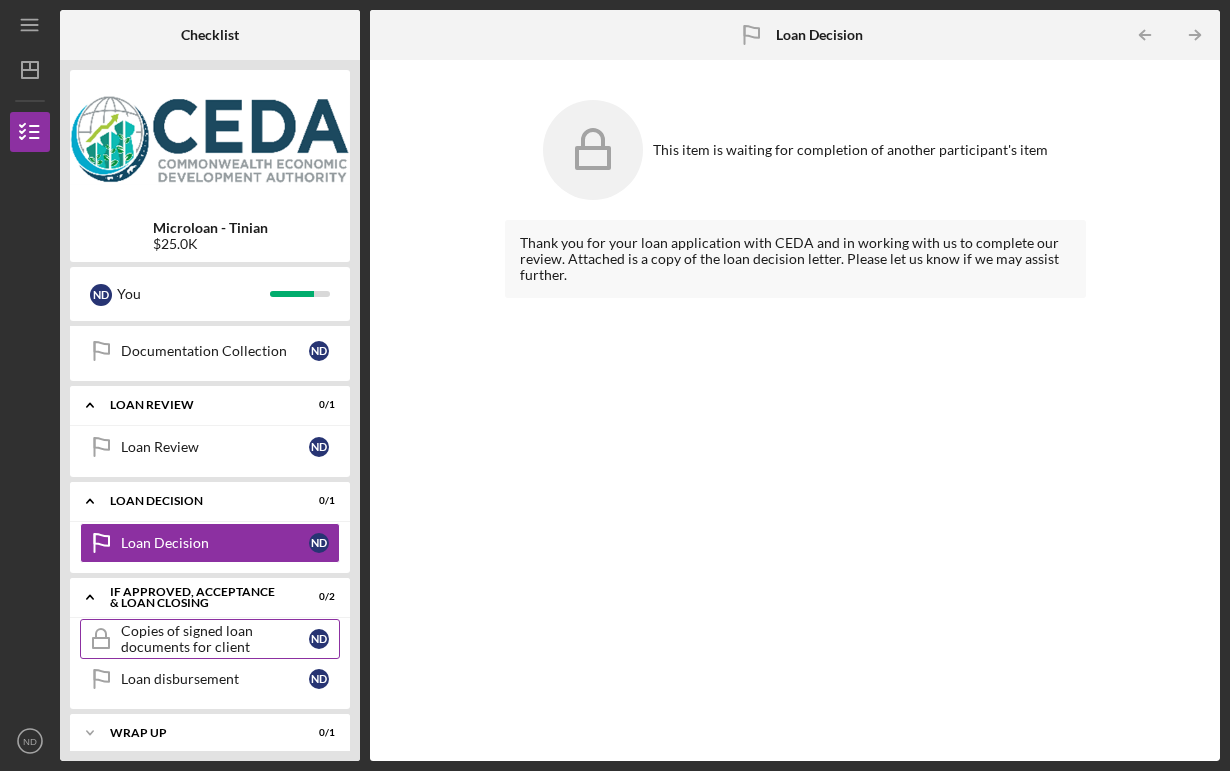 click on "Copies of signed loan documents for client" at bounding box center (215, 639) 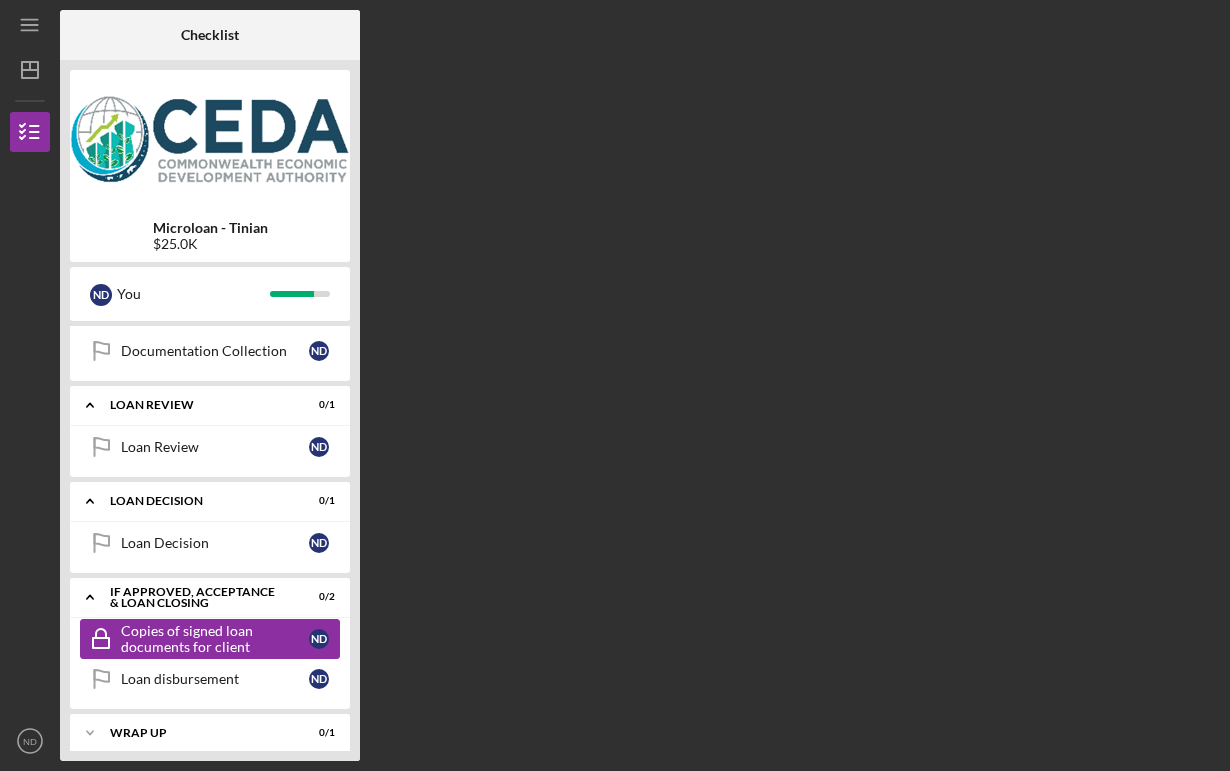 click on "Copies of signed loan documents for client" at bounding box center [215, 639] 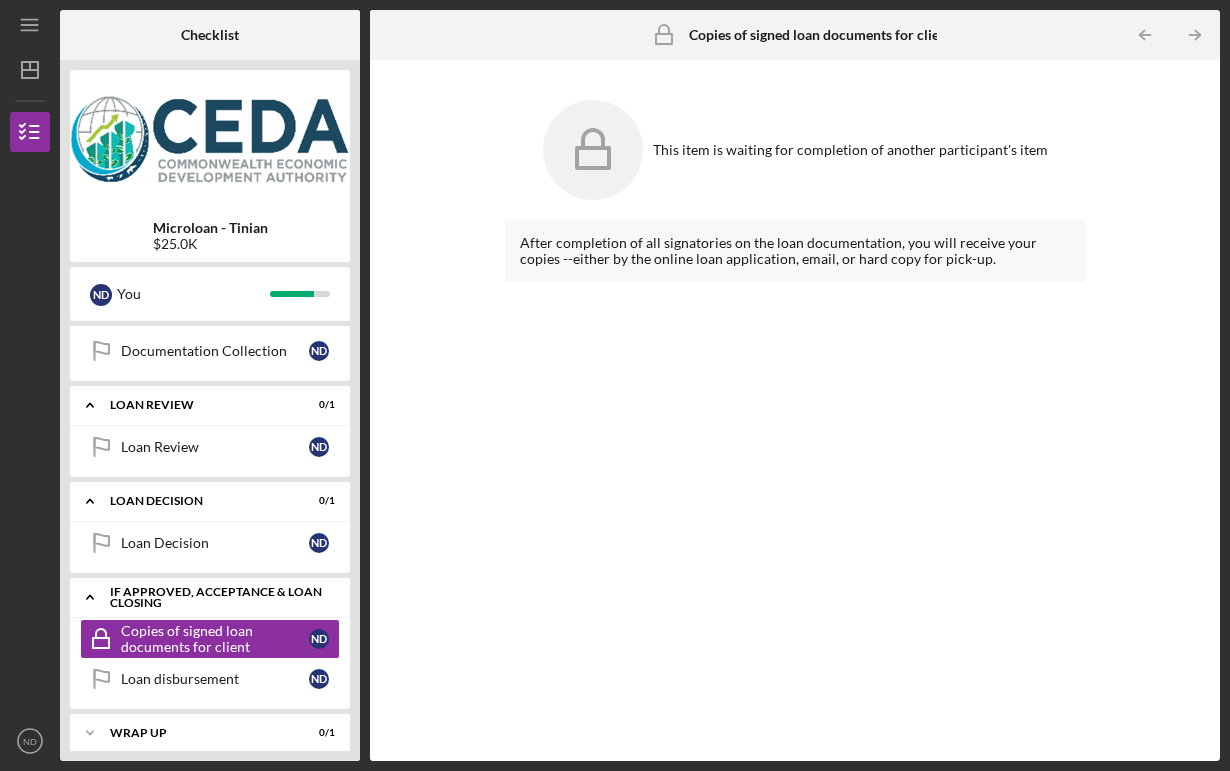 click on "If approved,  acceptance & loan closing" at bounding box center (217, 597) 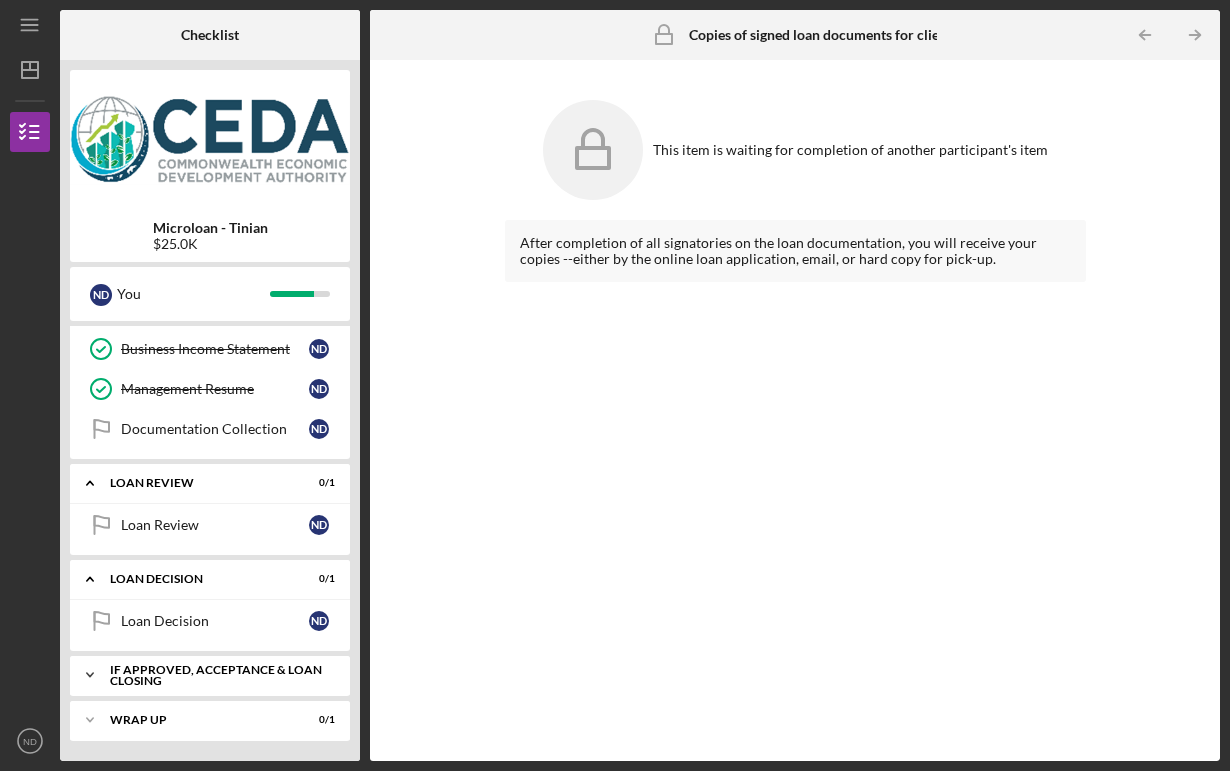 scroll, scrollTop: 391, scrollLeft: 0, axis: vertical 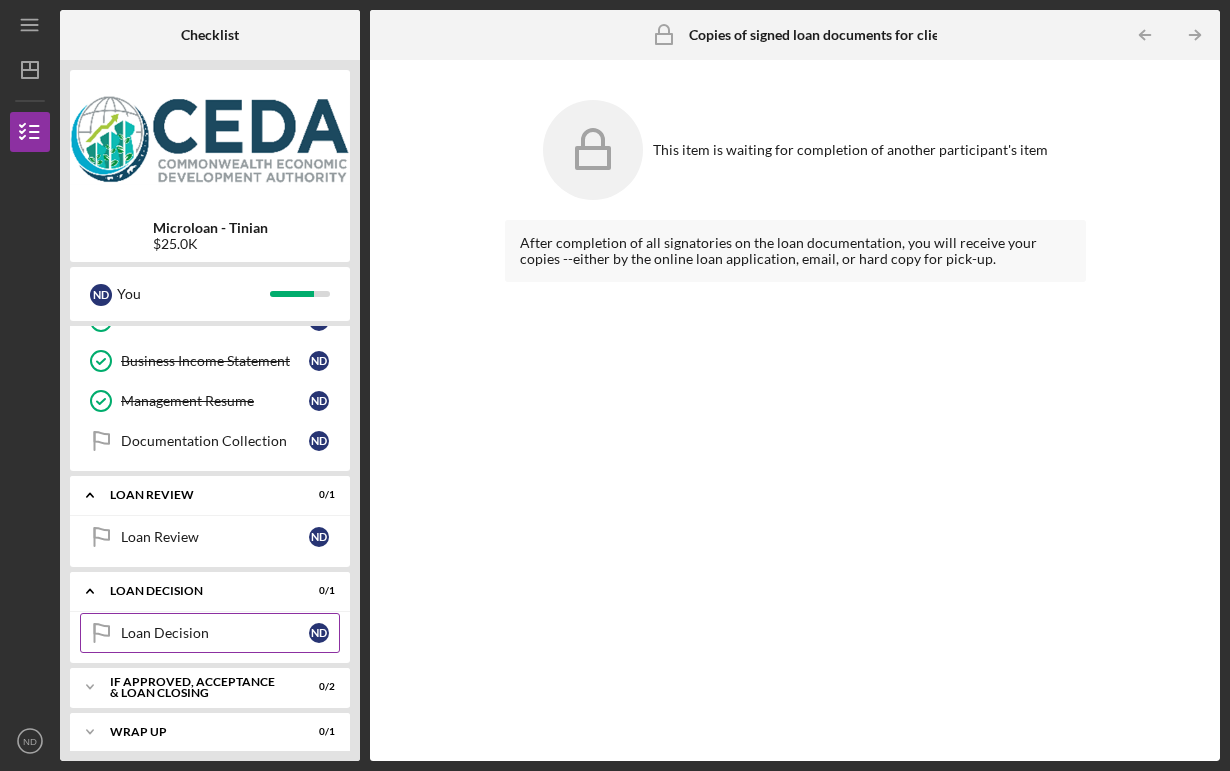 click on "Loan Decision Loan Decision N D" at bounding box center (210, 633) 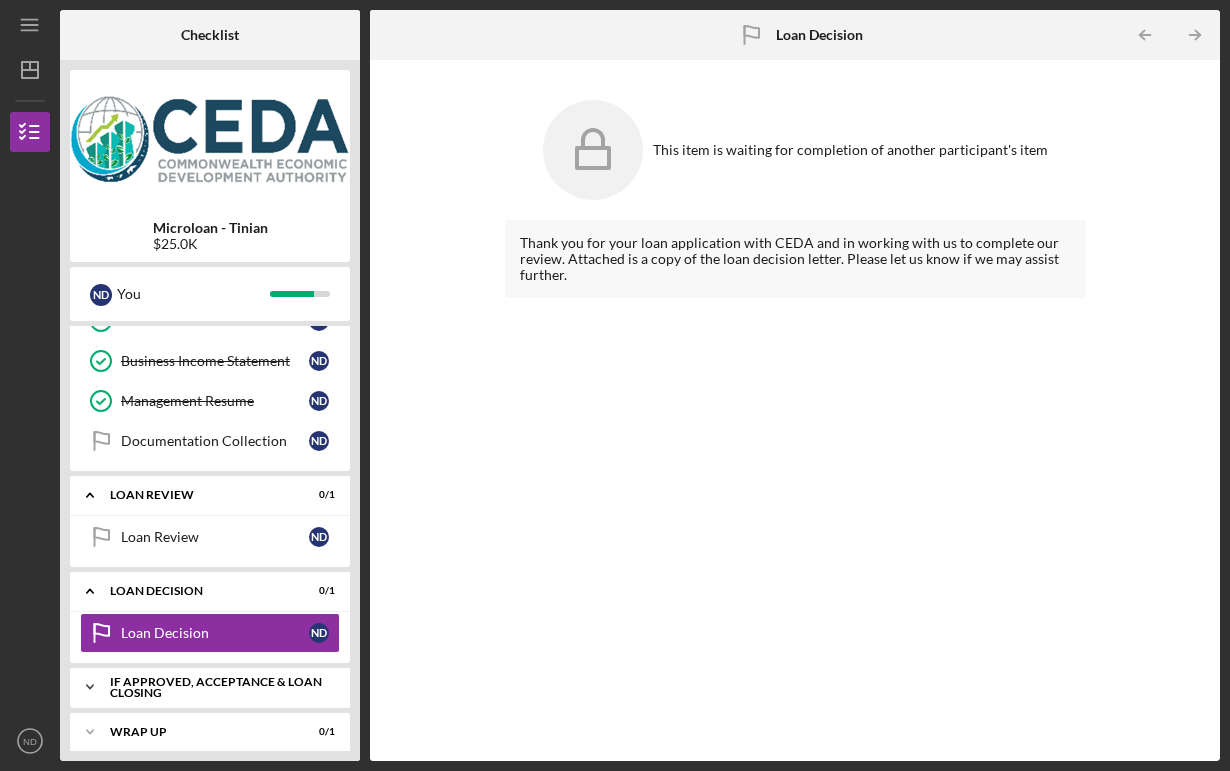 click on "Icon/Expander If approved, acceptance & loan closing 0 / 2" at bounding box center [210, 687] 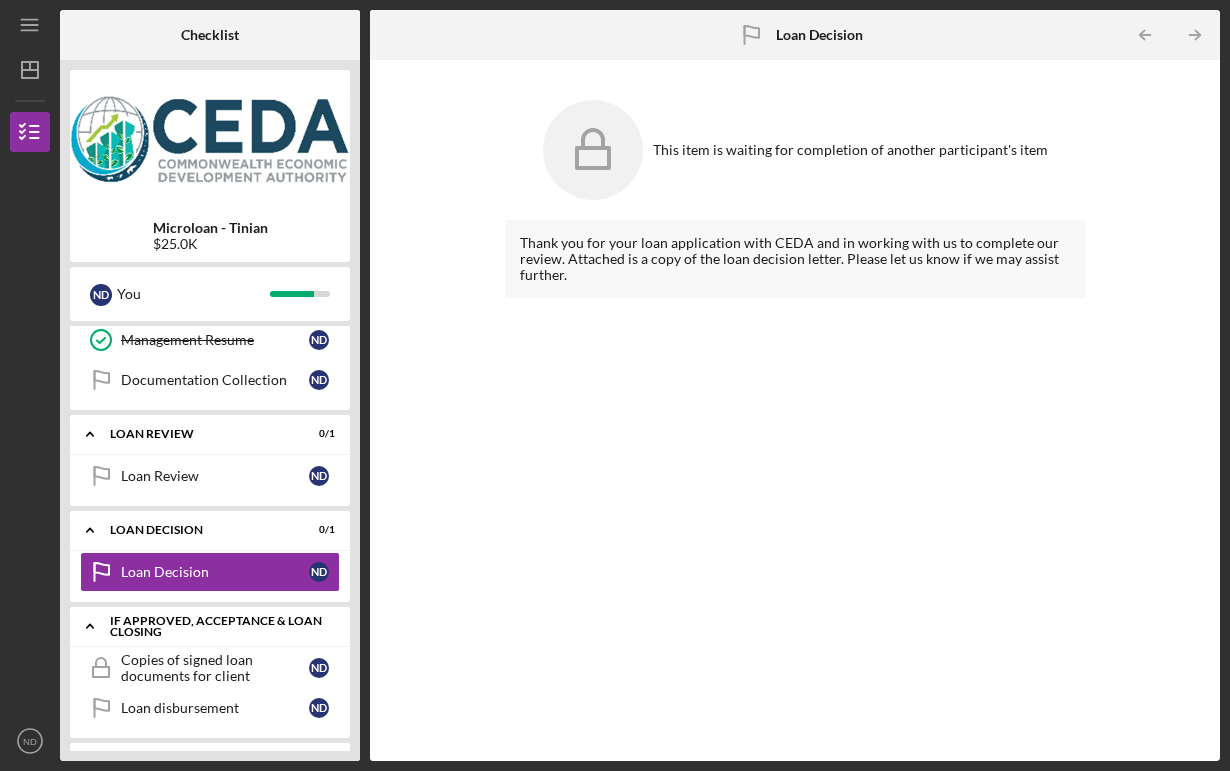 scroll, scrollTop: 481, scrollLeft: 0, axis: vertical 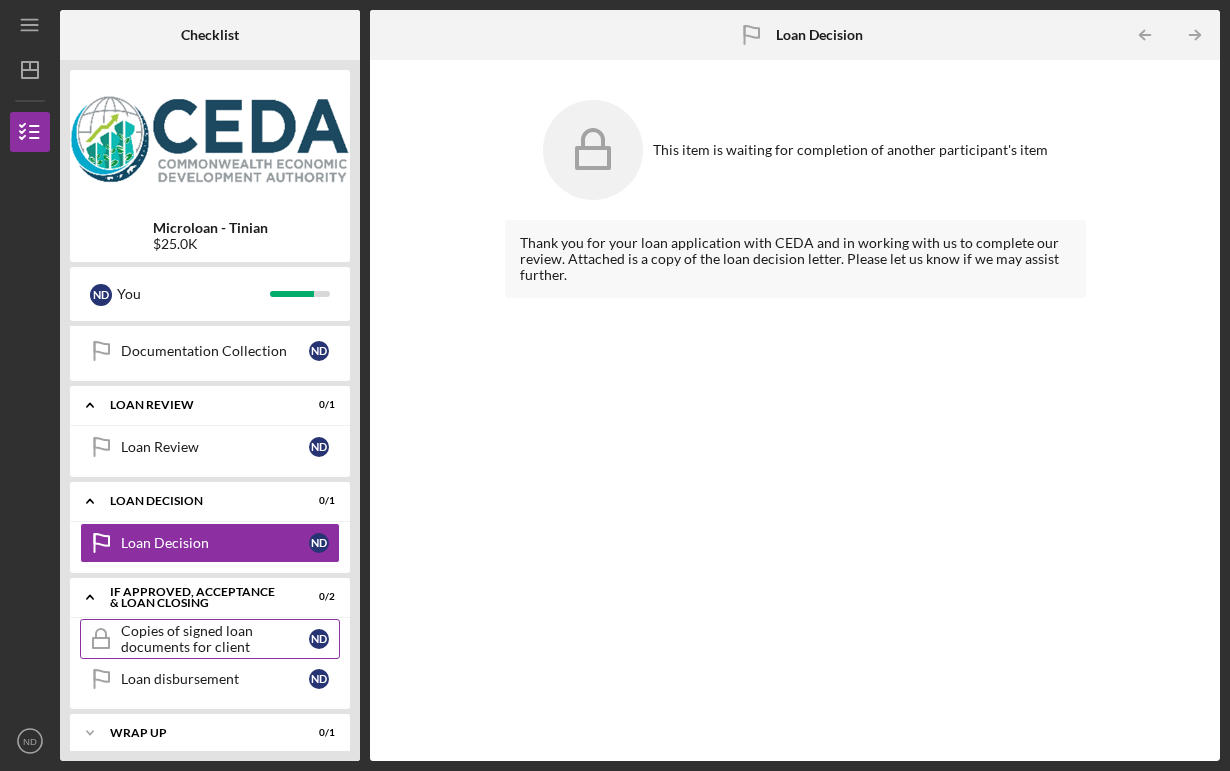 click on "Copies of signed loan documents for client" at bounding box center [215, 639] 